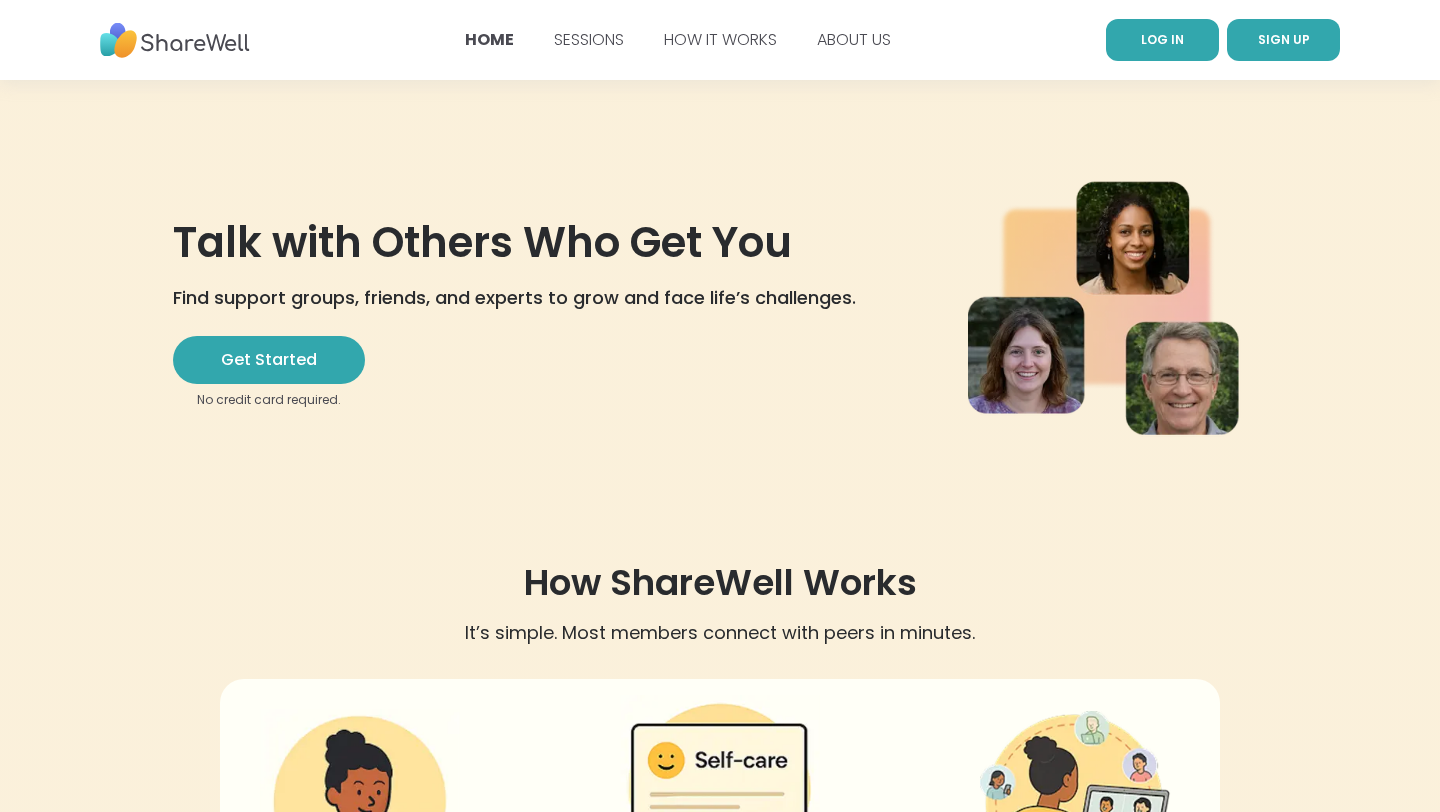 scroll, scrollTop: 0, scrollLeft: 0, axis: both 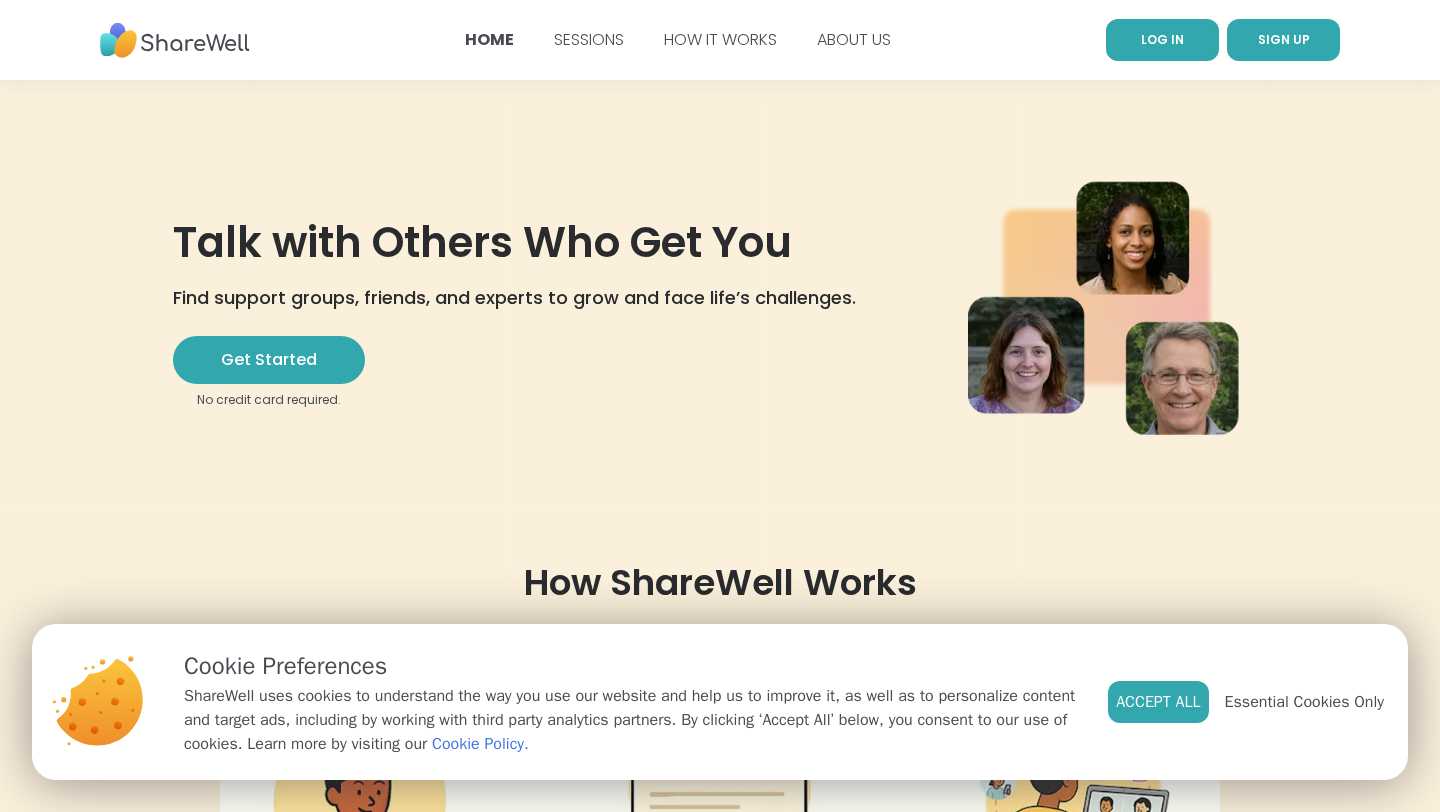 click on "LOG IN" at bounding box center [1162, 39] 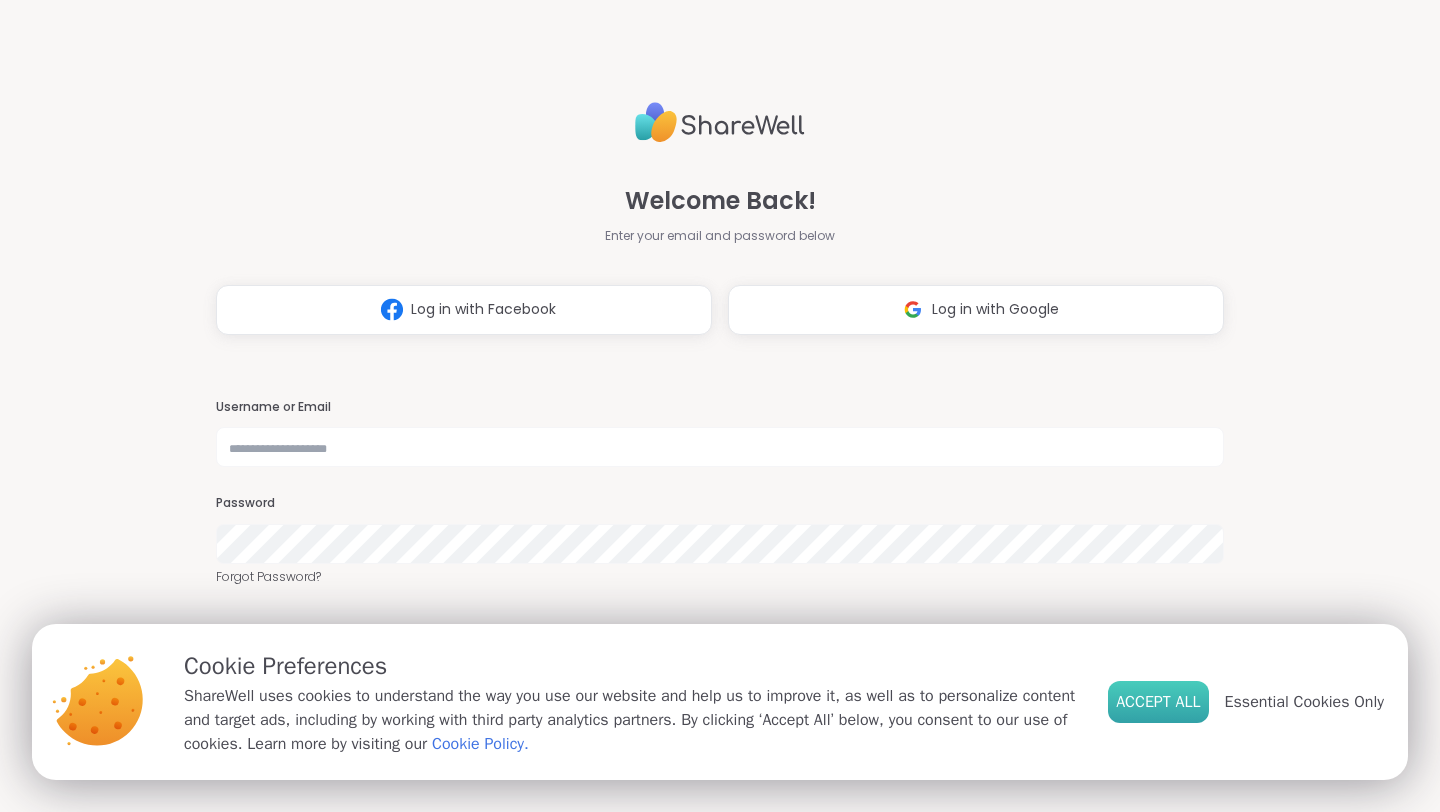 click on "Accept All" at bounding box center (1158, 702) 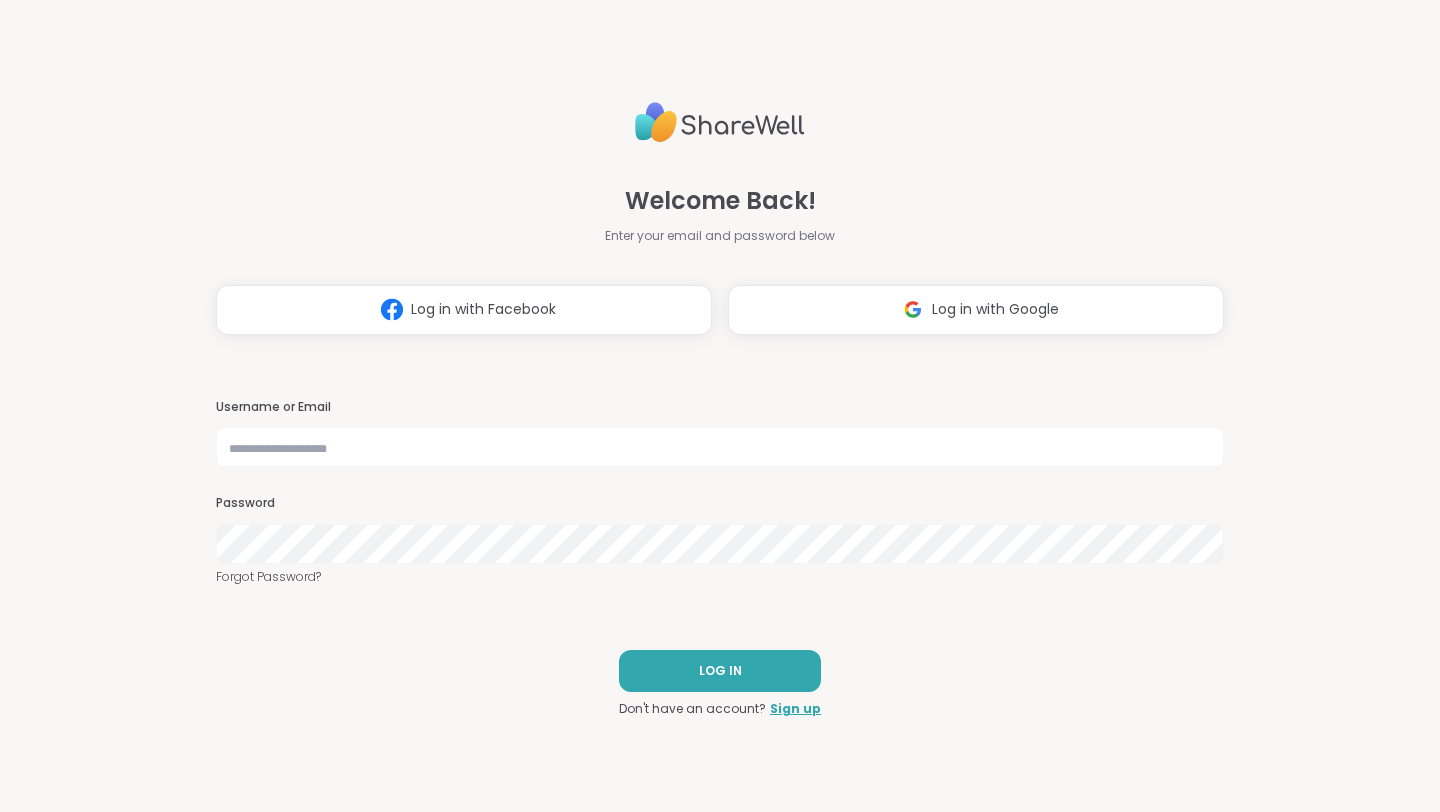 click on "Welcome Back! Enter your email and password below Log in with Facebook Log in with Google Username or Email   Password   Forgot Password? LOG IN Don't have an account? Sign up" at bounding box center (720, 406) 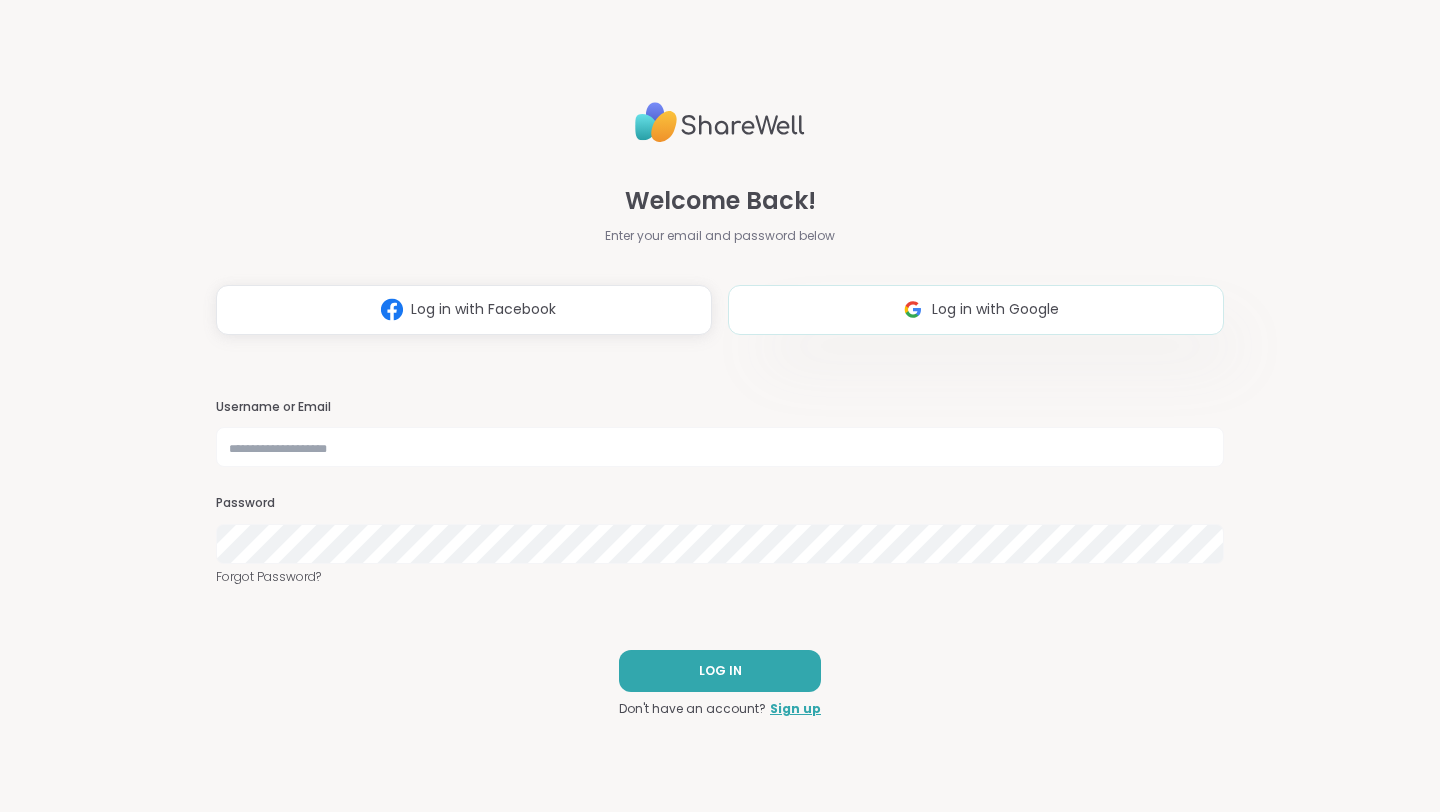 click on "Log in with Google" at bounding box center [995, 309] 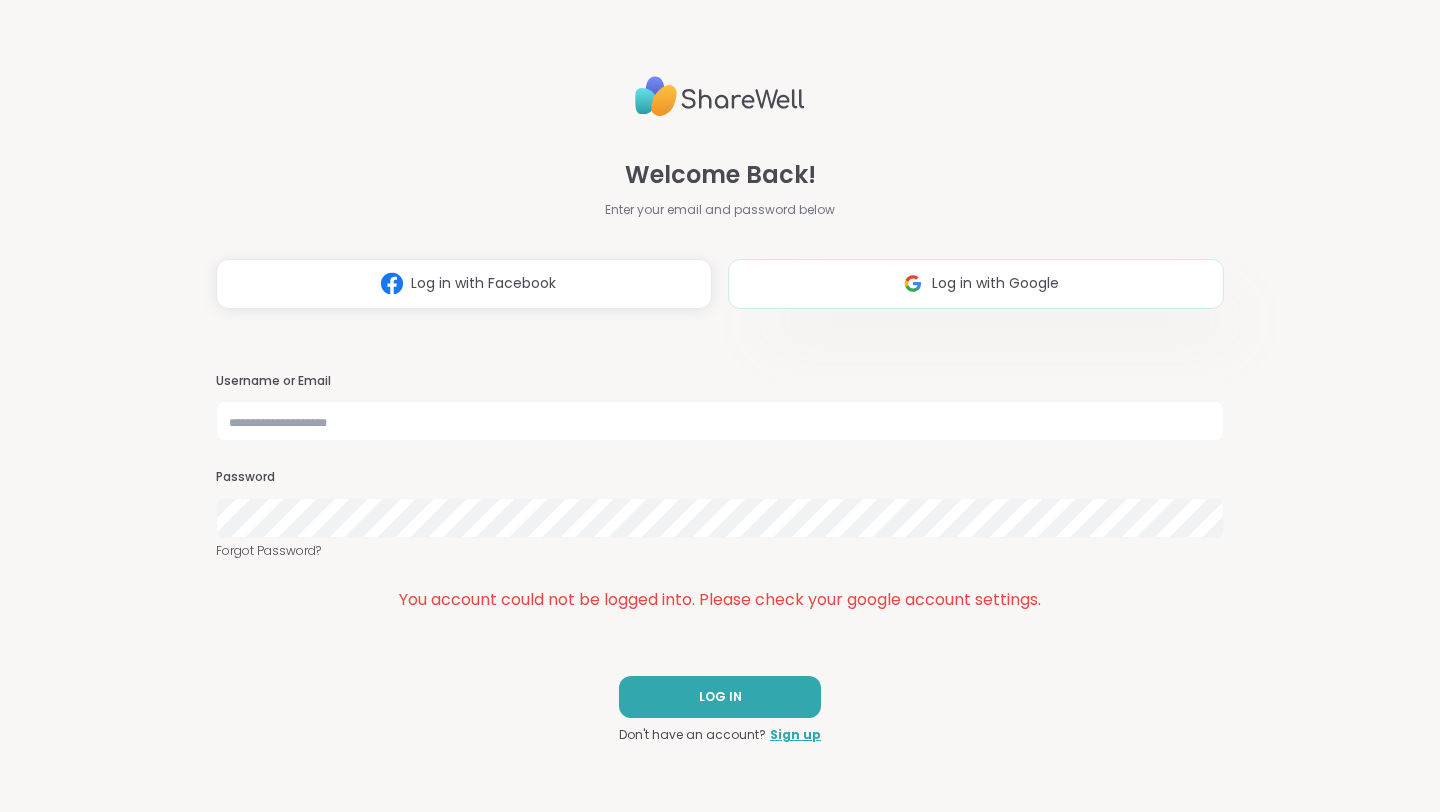 click on "Log in with Google" at bounding box center (976, 284) 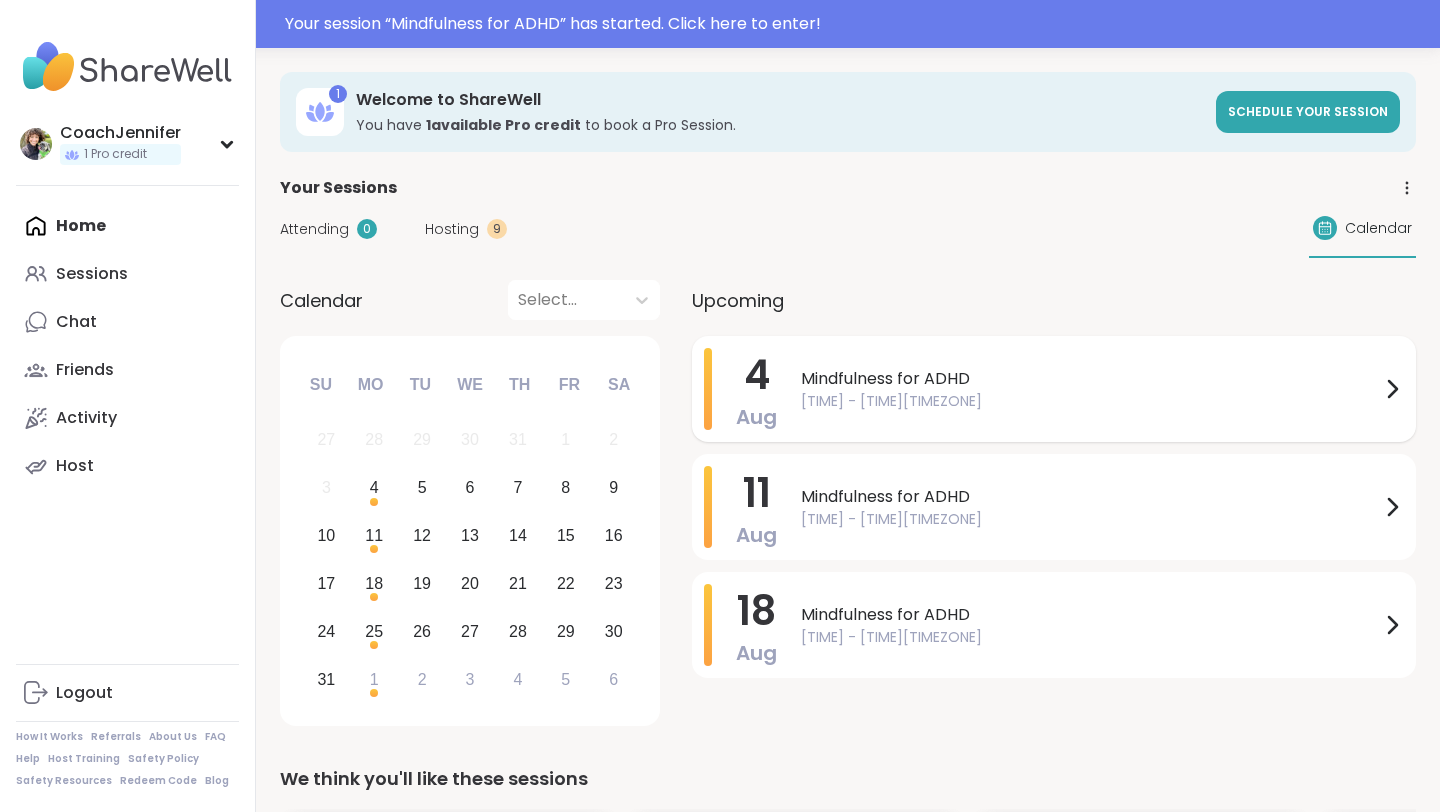 click on "Mindfulness for ADHD" at bounding box center (1090, 379) 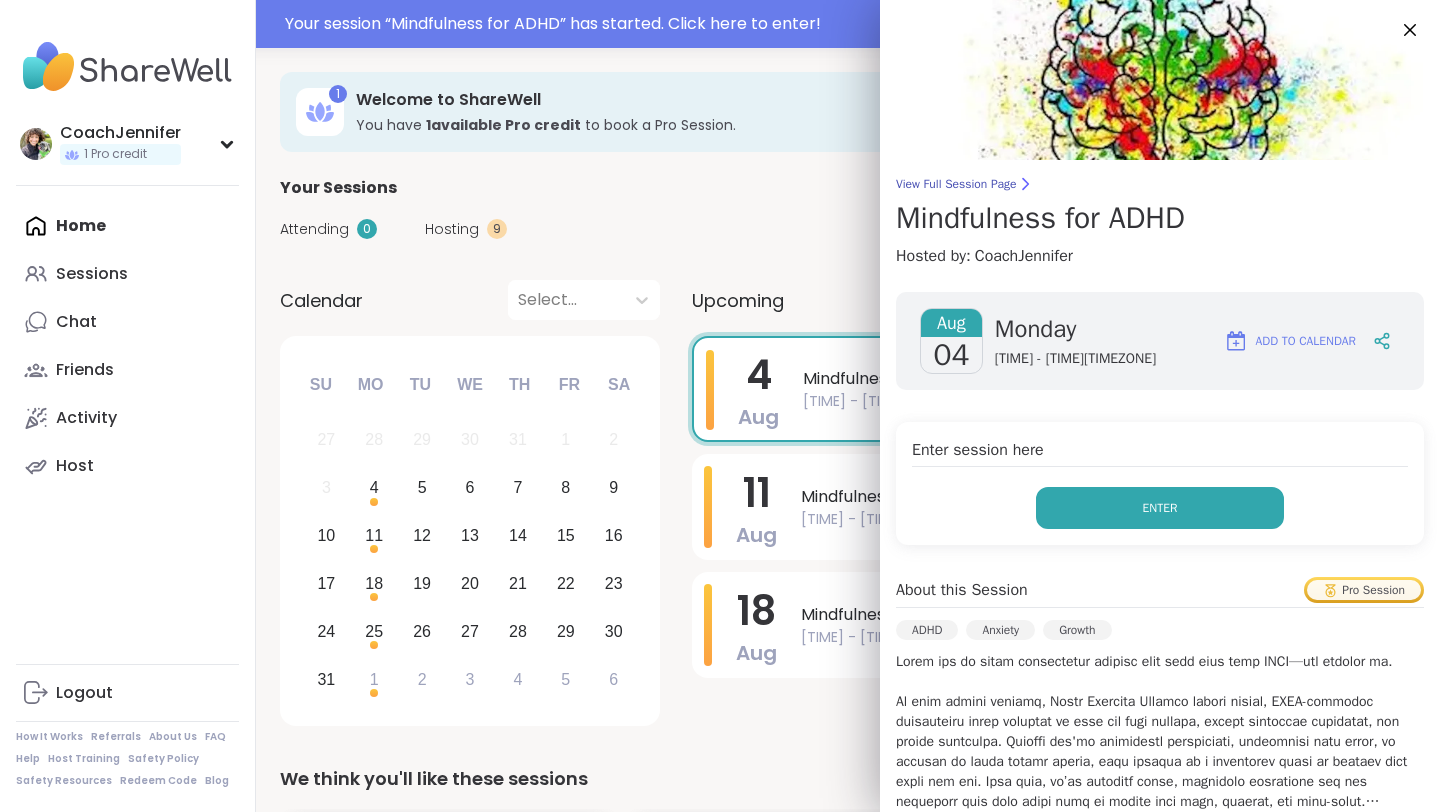 click on "Enter" at bounding box center [1160, 508] 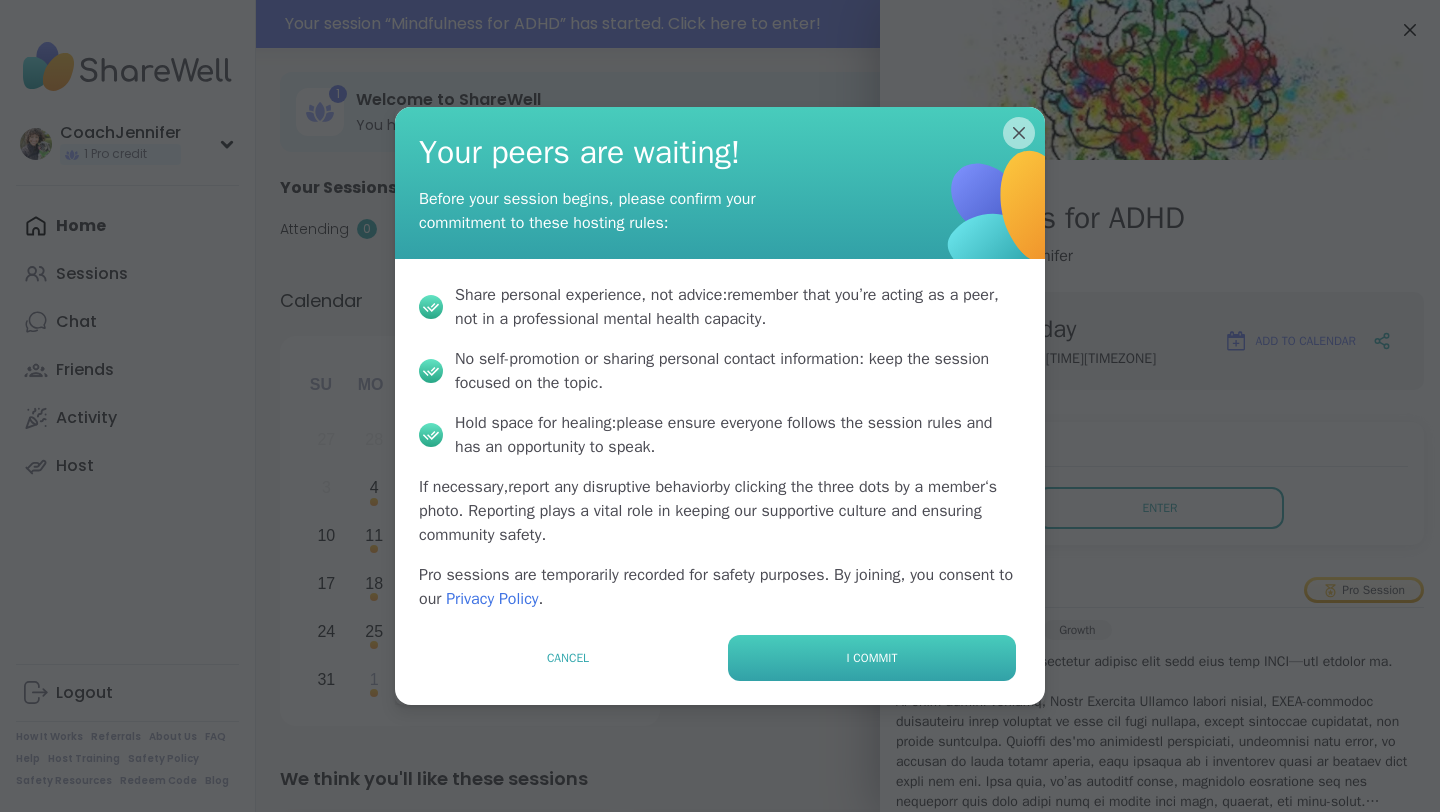 click on "I commit" at bounding box center [872, 658] 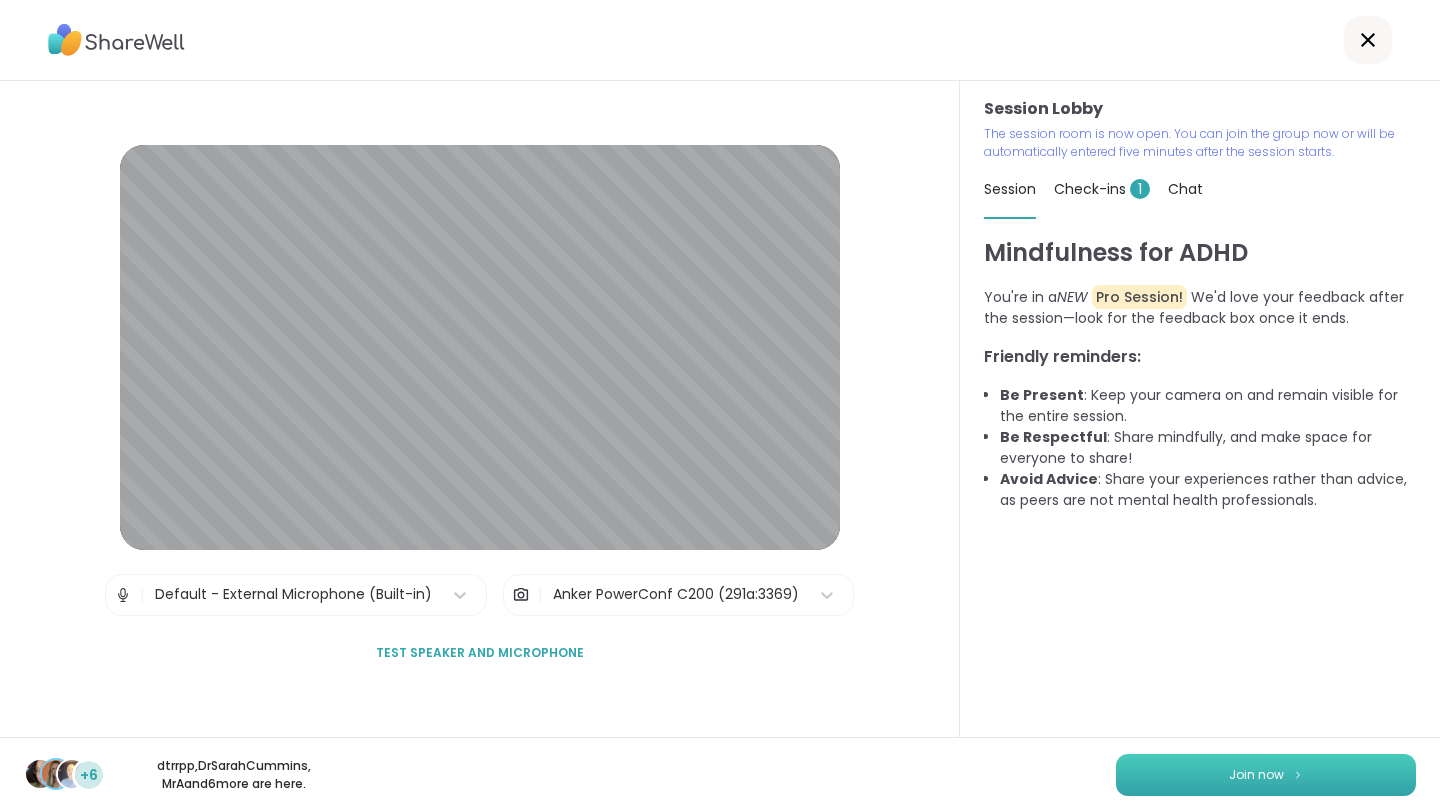 click on "Join now" at bounding box center (1256, 775) 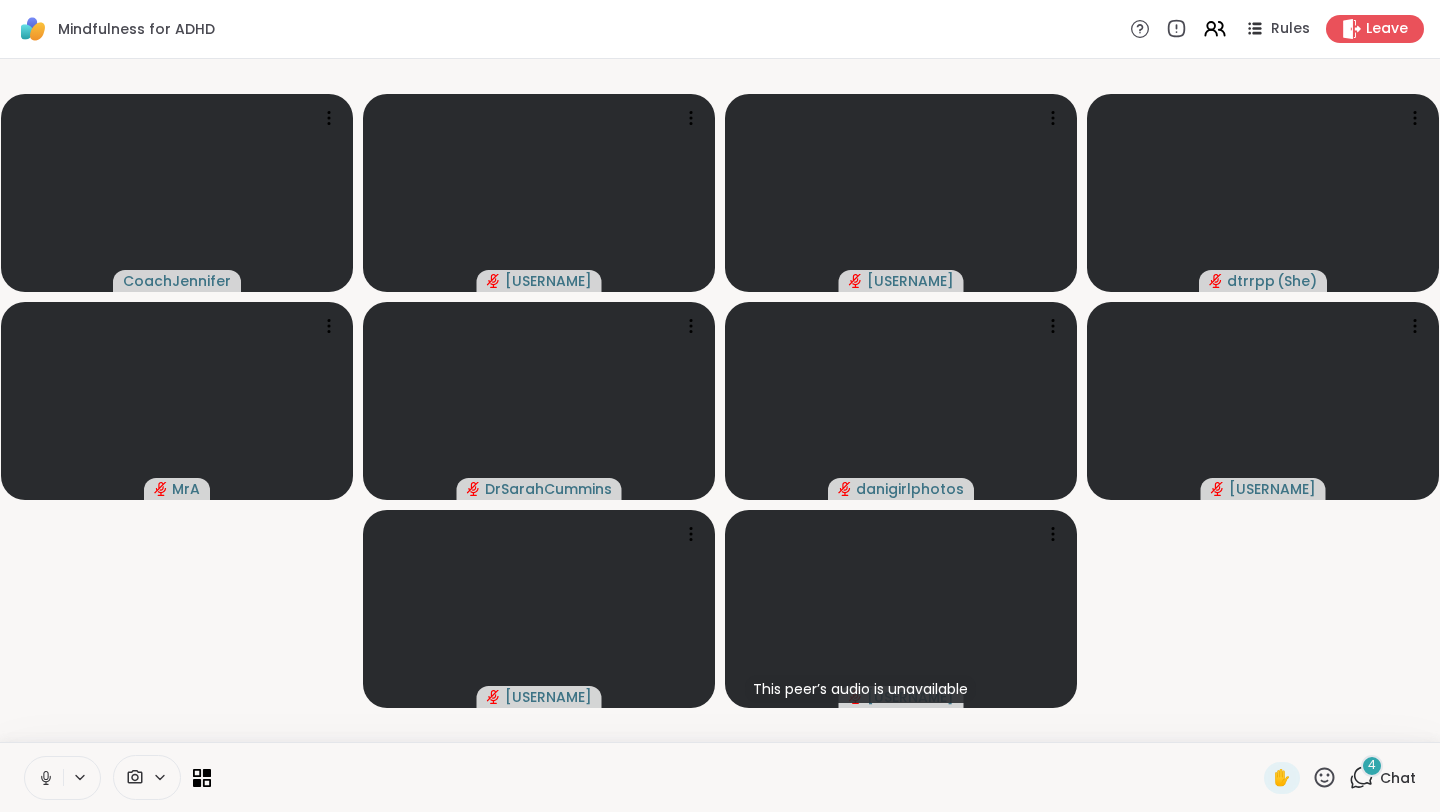 click 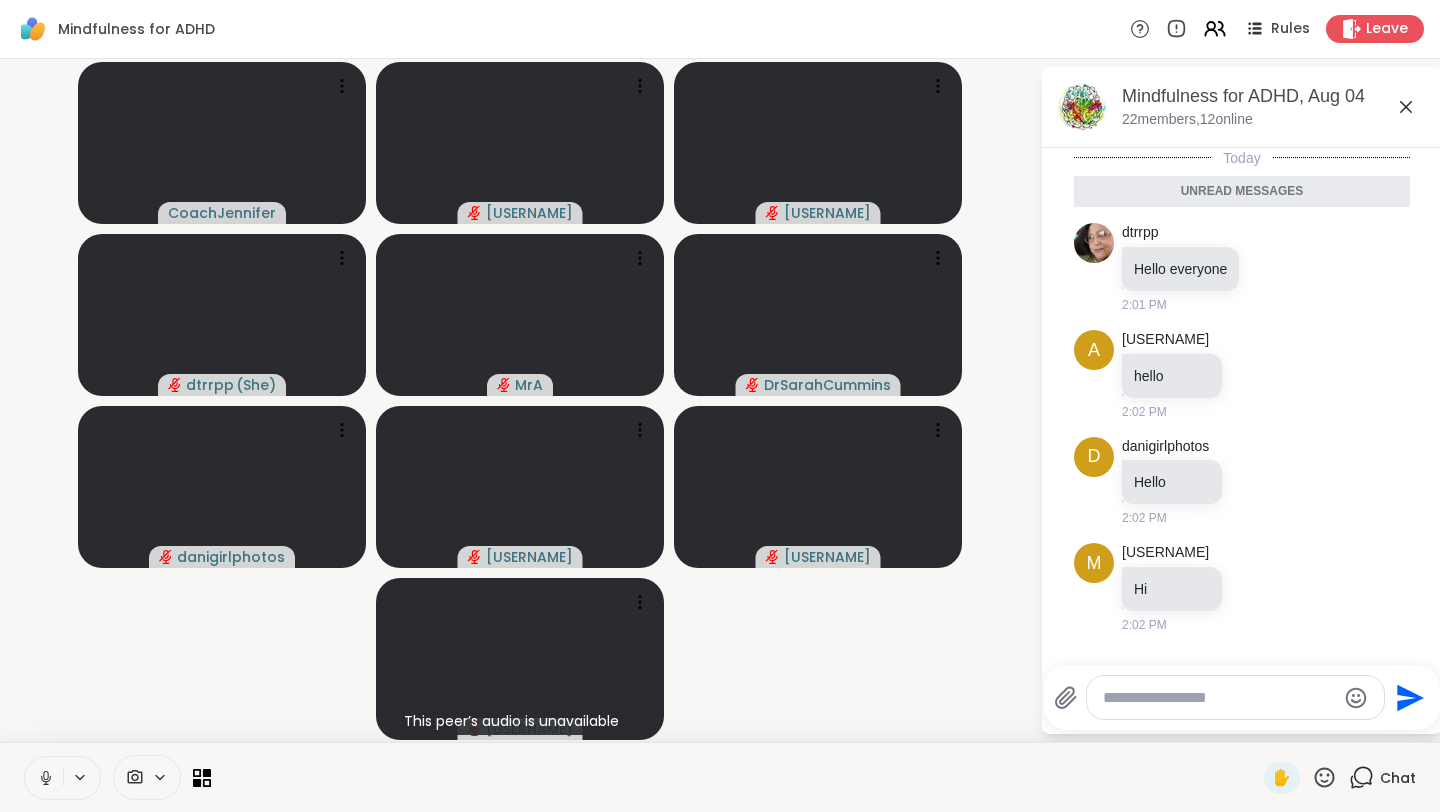 click on "CoachJennifer Simone97 clall0802 dtrrpp ( She ) MrA DrSarahCummins danigirlphotos aarmandfocals AlienPerson This peer’s audio is unavailable michelle40000" at bounding box center (520, 400) 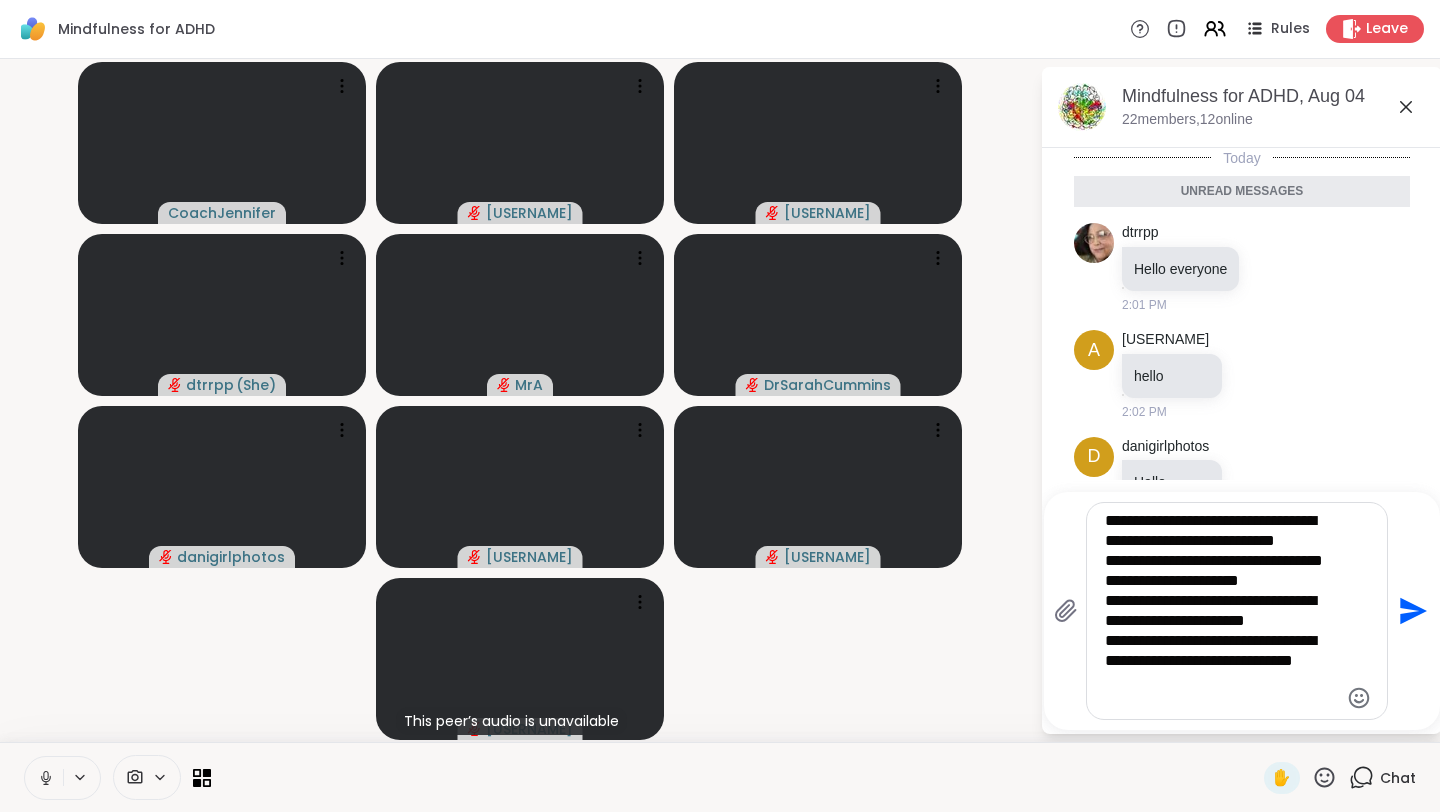 click on "**********" at bounding box center (1221, 611) 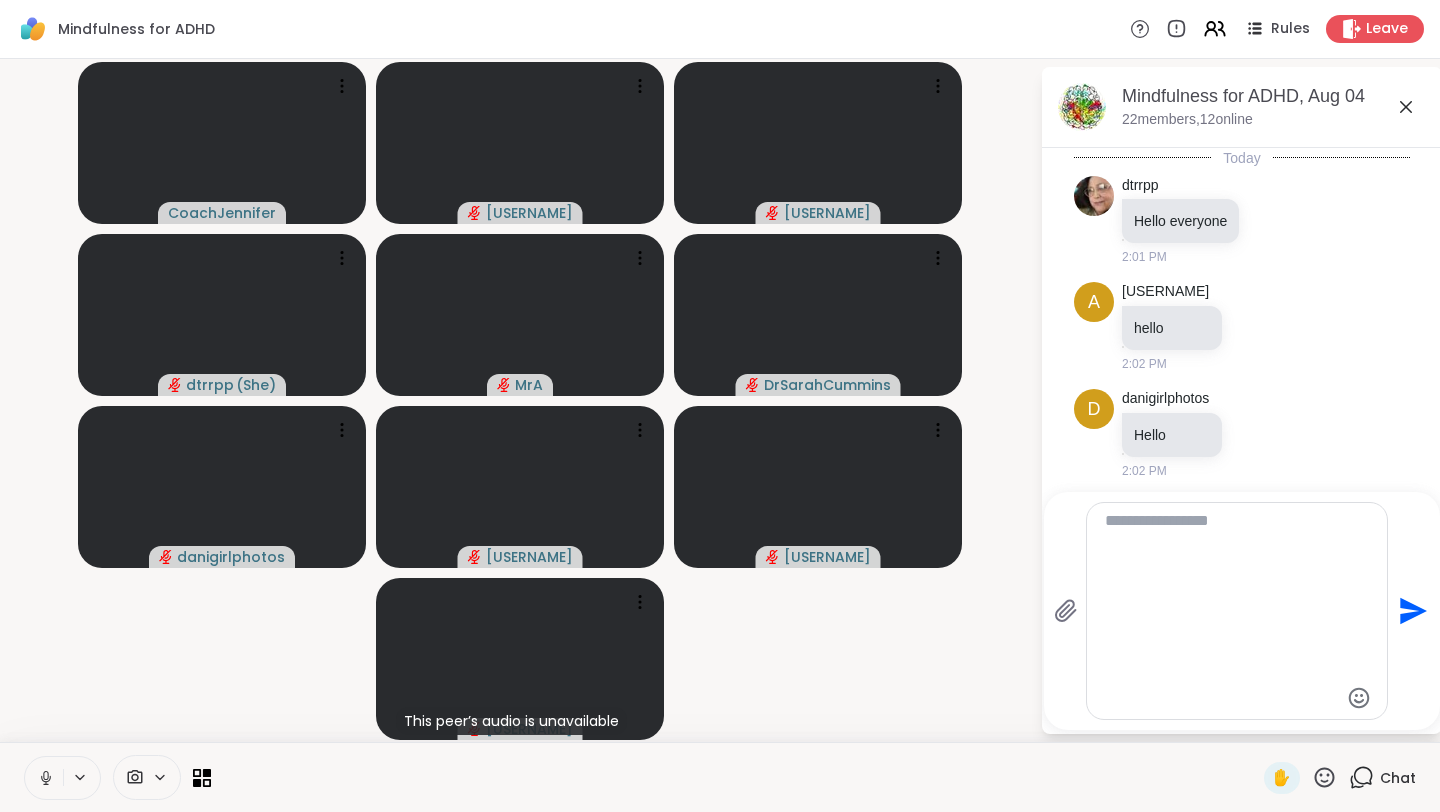 click on "You Hi all! I’m excited for today’s session. A few quick reminders:
Please come with a journal and pen
Keep your mic muted
If you have a question, please use the hand raise button
I’m looking forward to building our mindfulness muscles together!
[TIME] • Sent" at bounding box center (1242, 757) 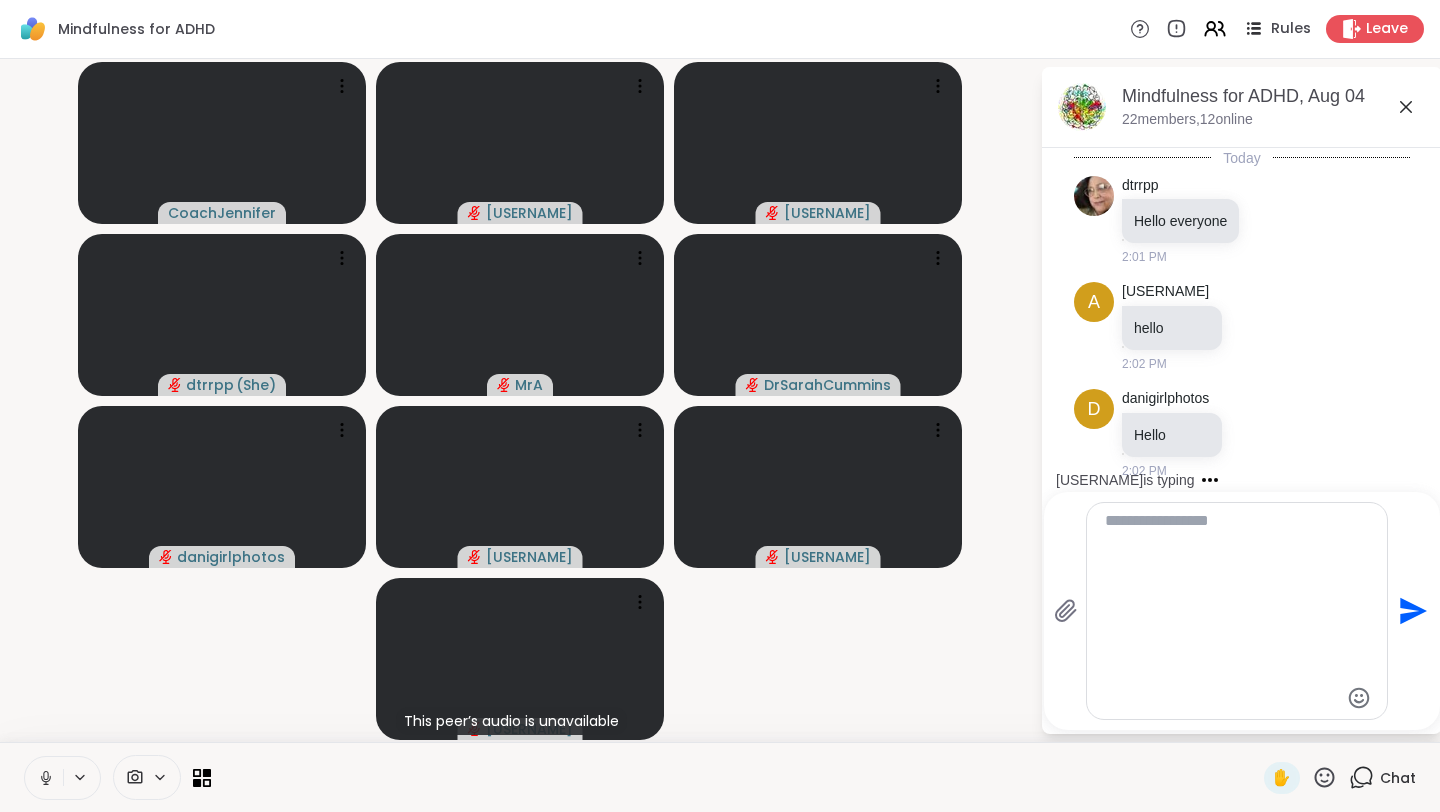 scroll, scrollTop: 308, scrollLeft: 0, axis: vertical 